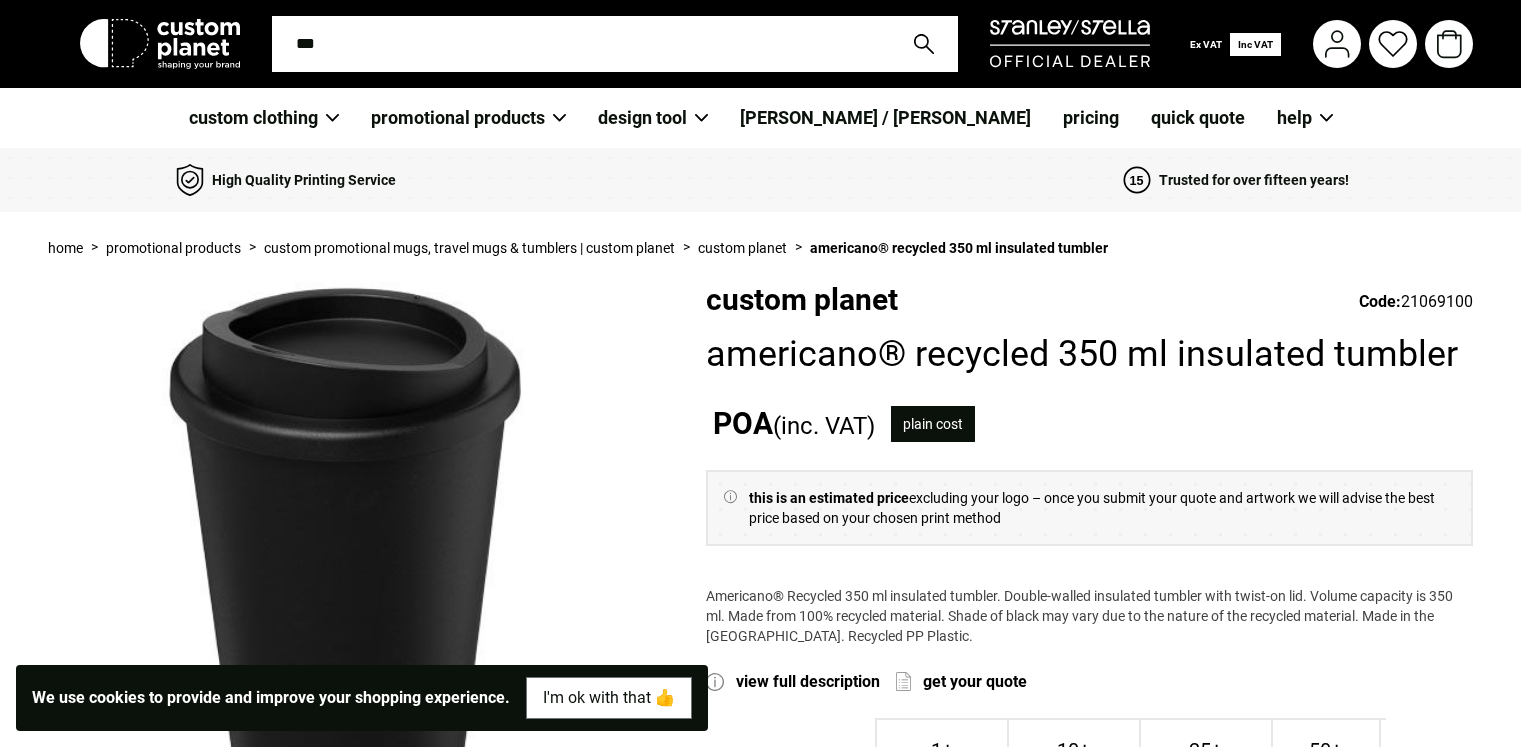 scroll, scrollTop: 0, scrollLeft: 0, axis: both 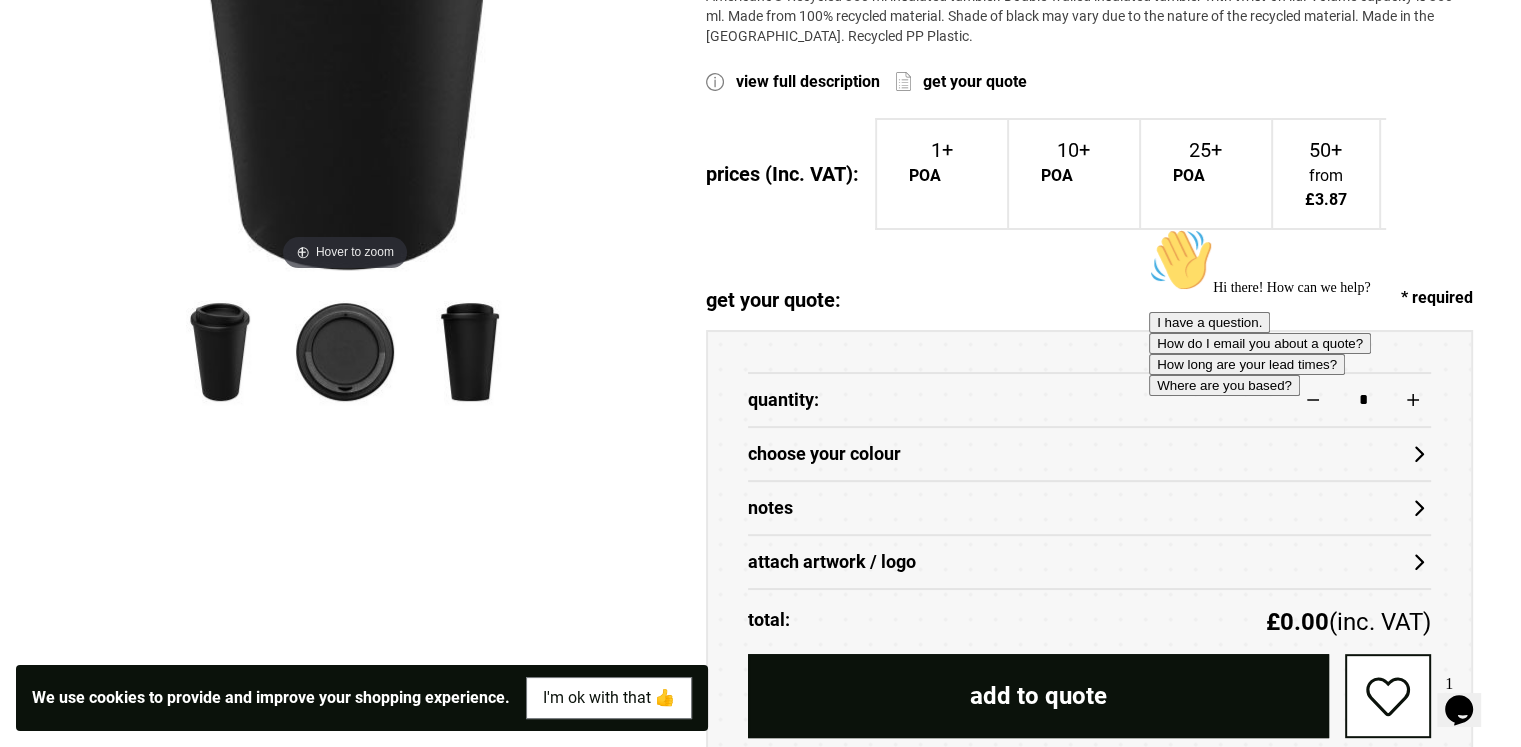 click at bounding box center (1329, 228) 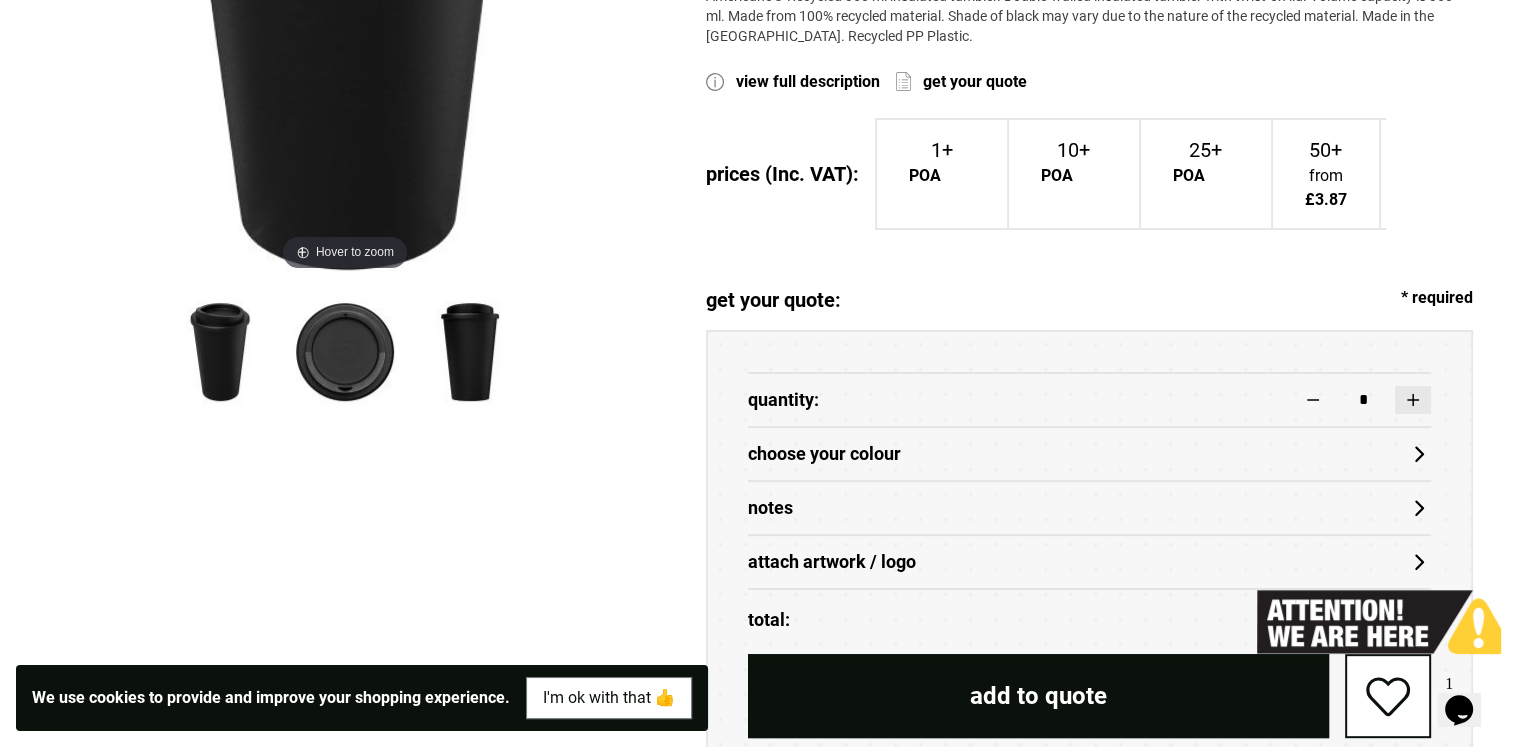 click at bounding box center (1413, 400) 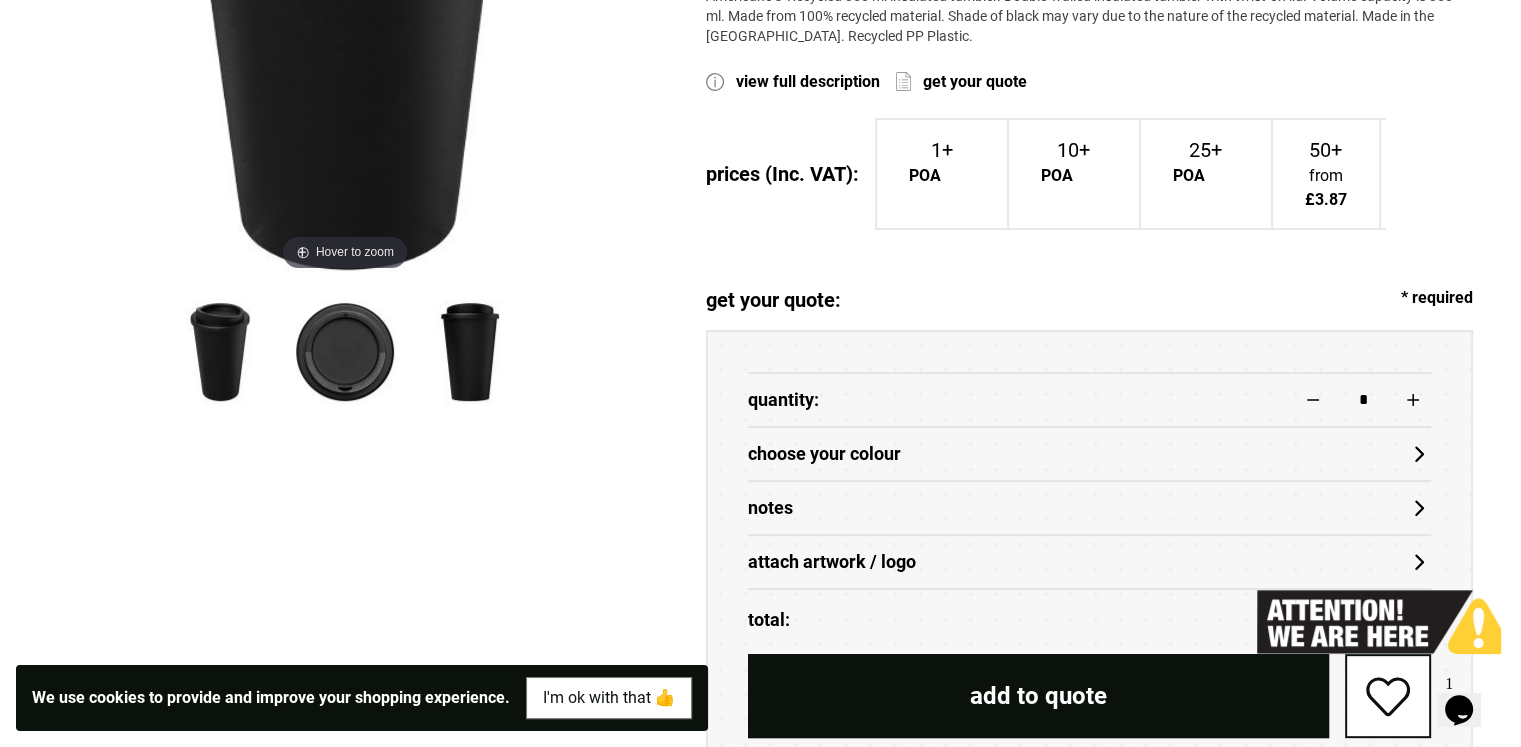 click on "*" at bounding box center [1363, 400] 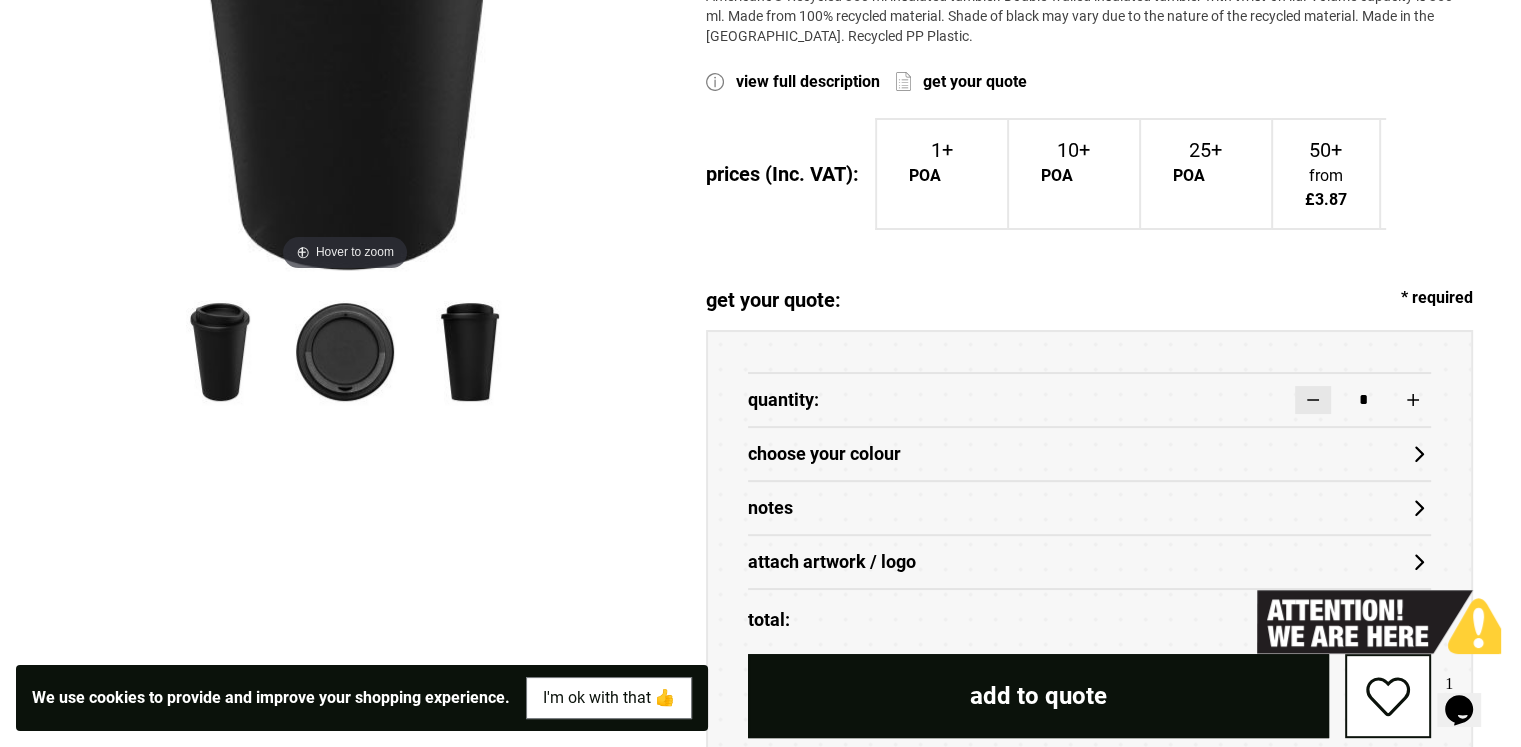 click at bounding box center (1313, 400) 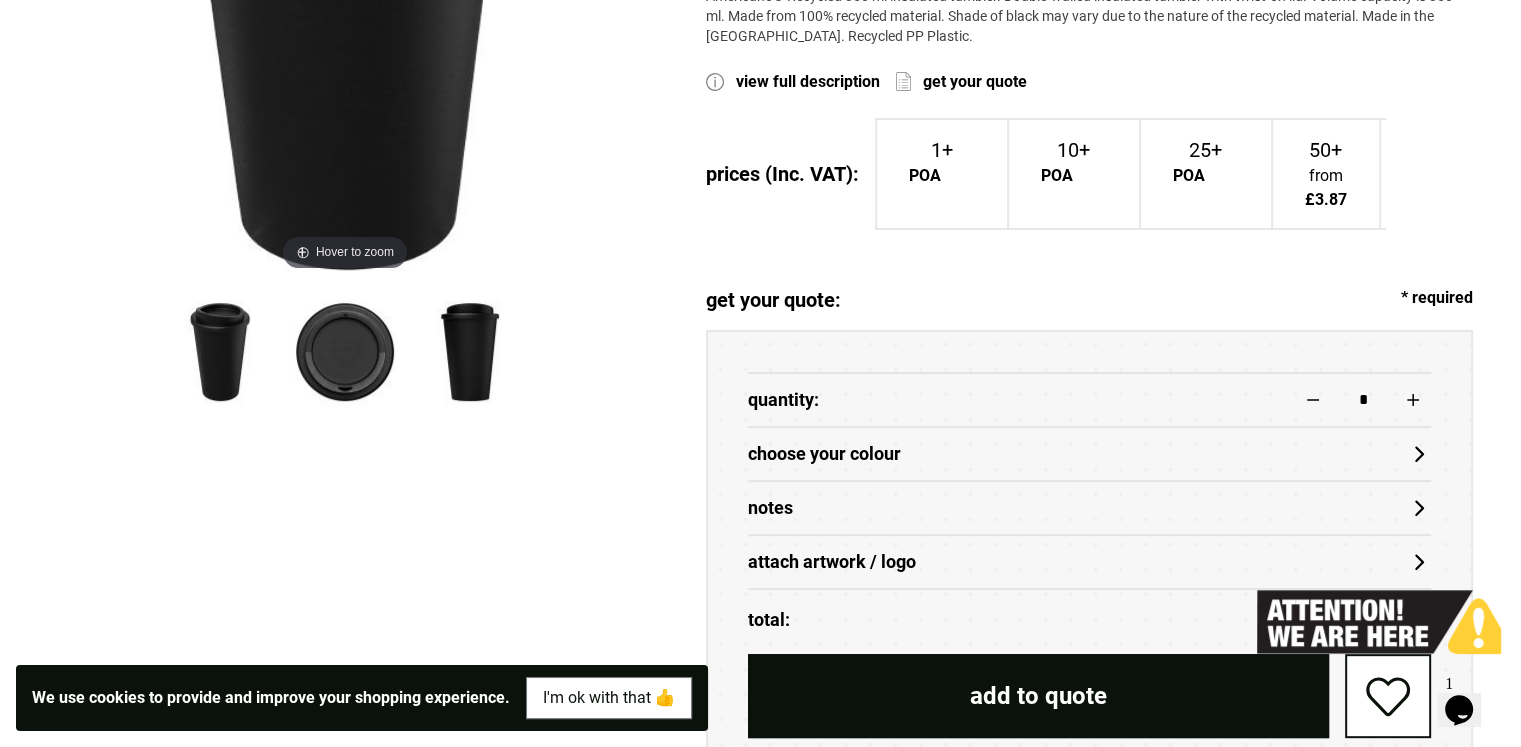 click on "*" at bounding box center (1363, 400) 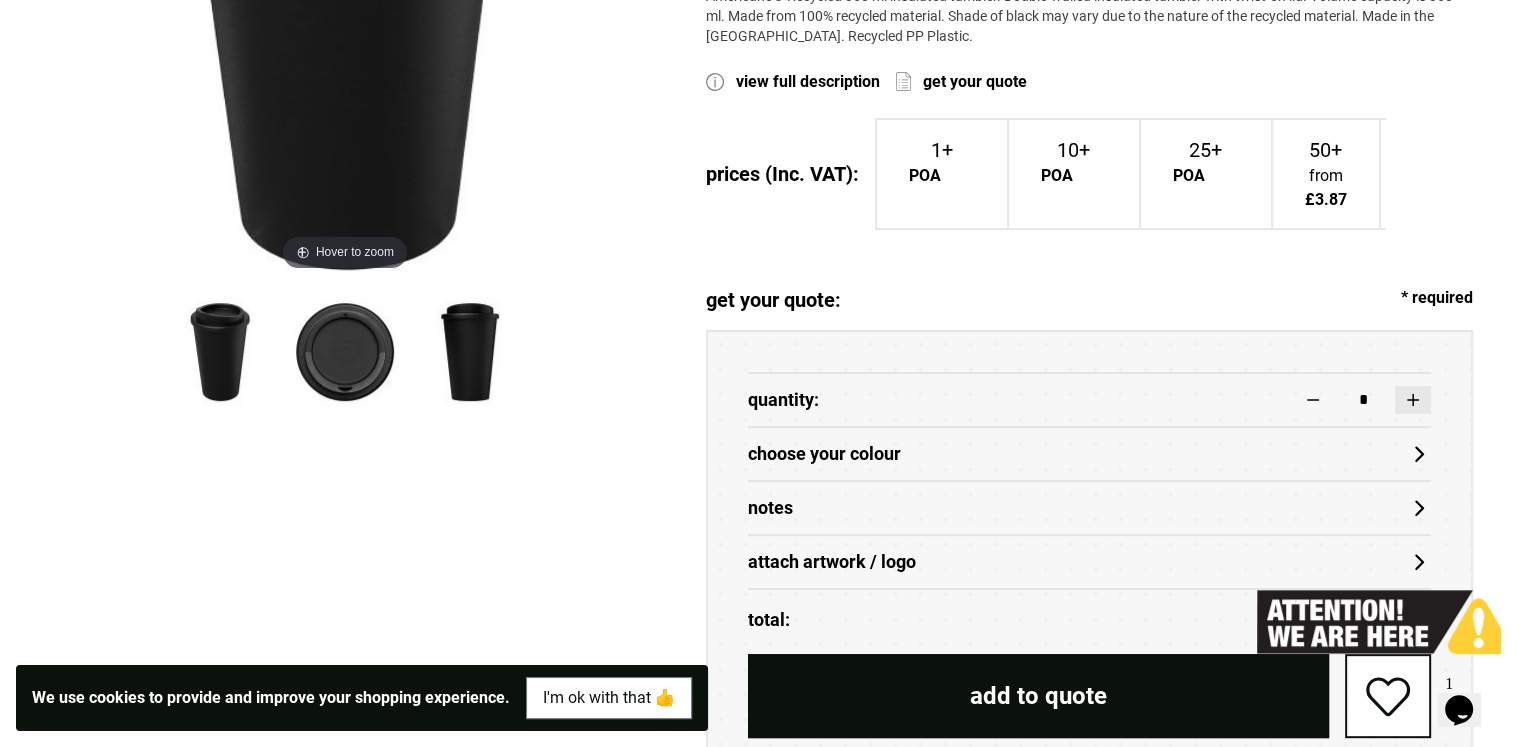 click at bounding box center (1413, 400) 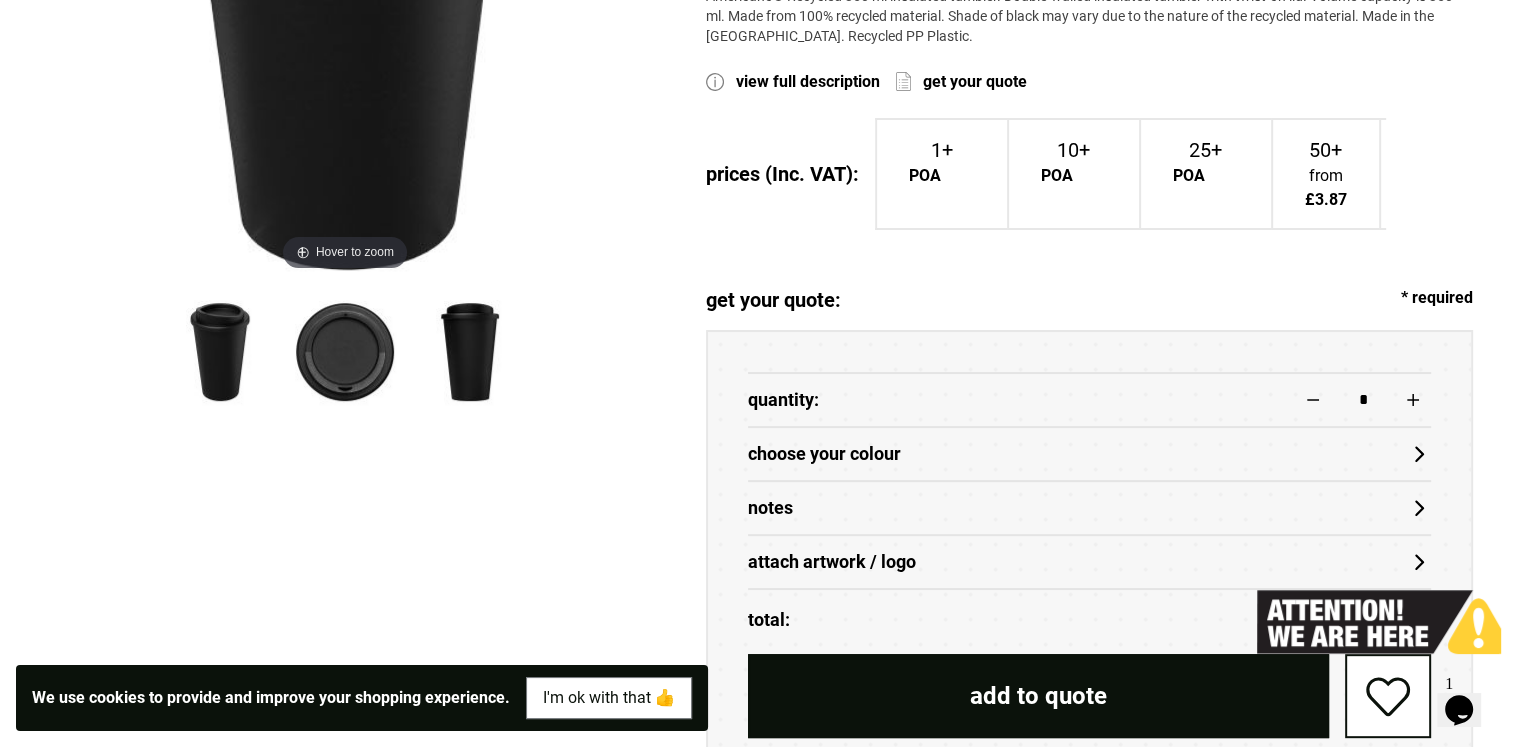 click on "*" at bounding box center [1363, 400] 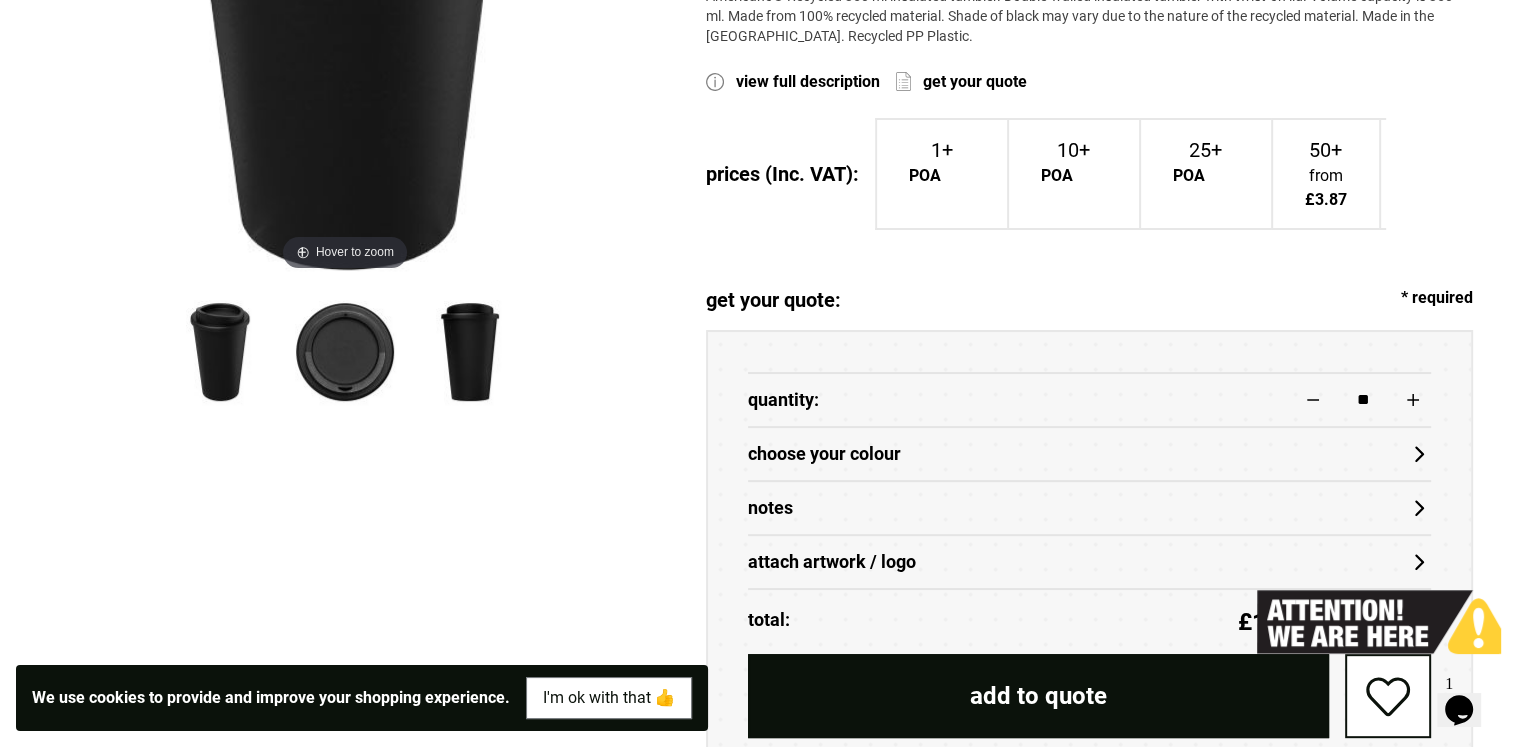 type on "**" 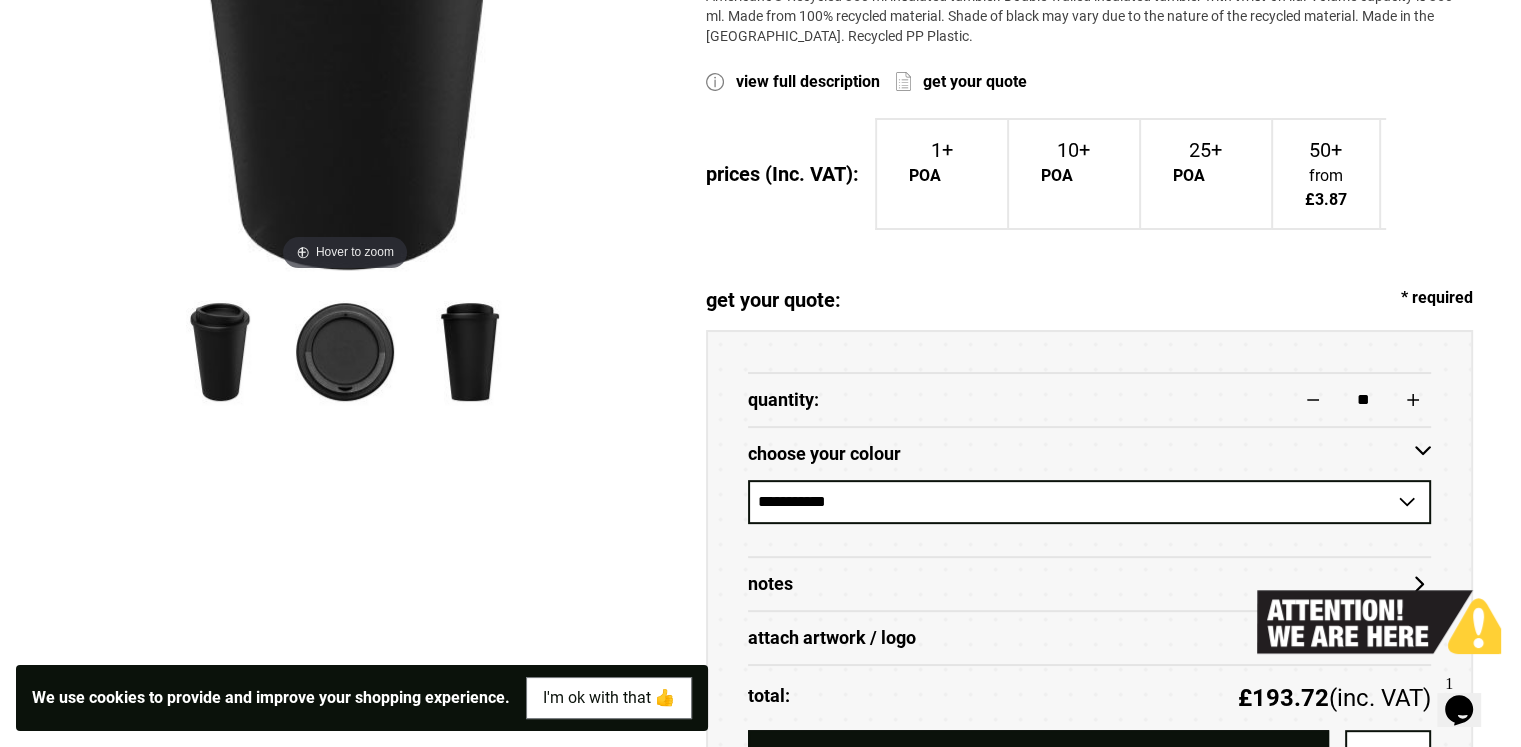 click on "**********" at bounding box center [1089, 502] 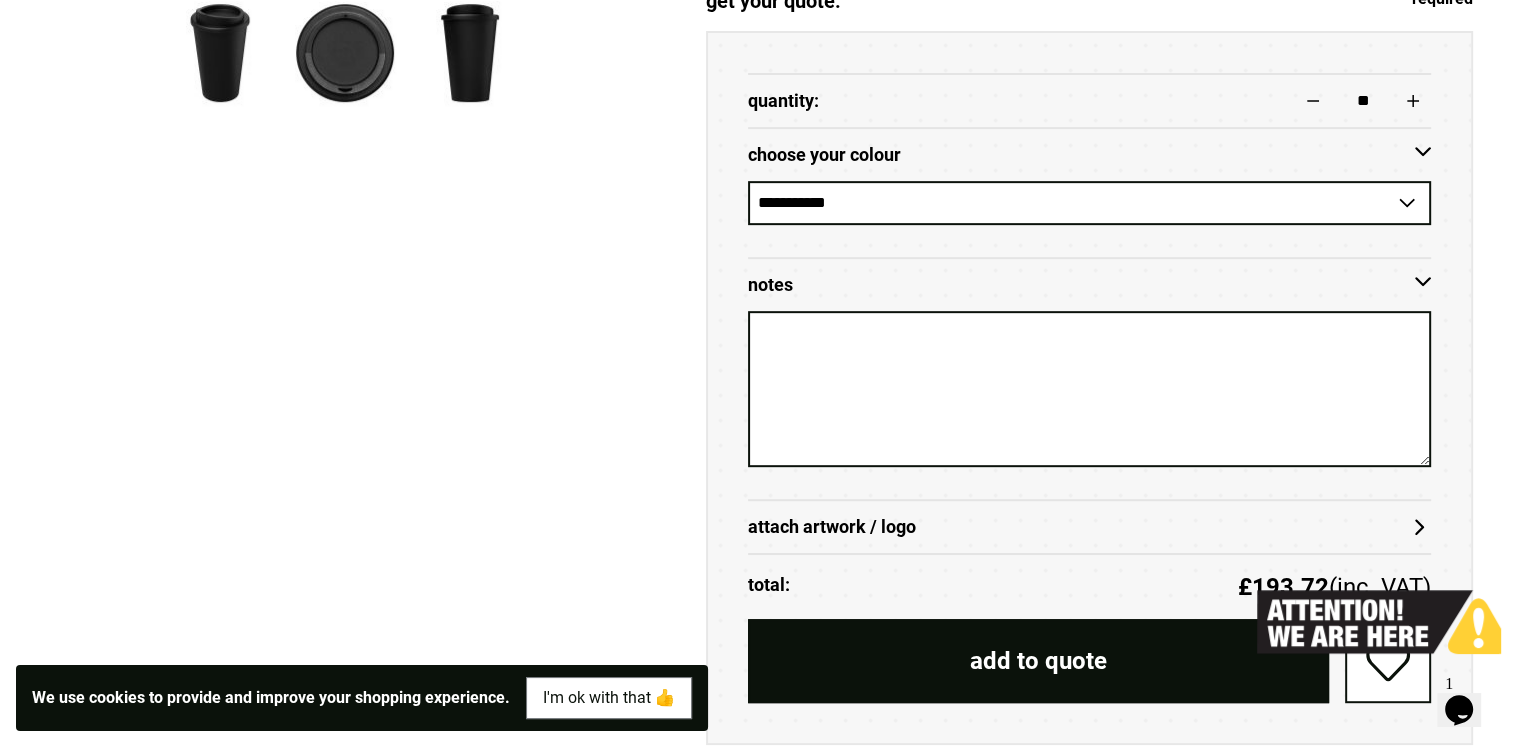 scroll, scrollTop: 900, scrollLeft: 0, axis: vertical 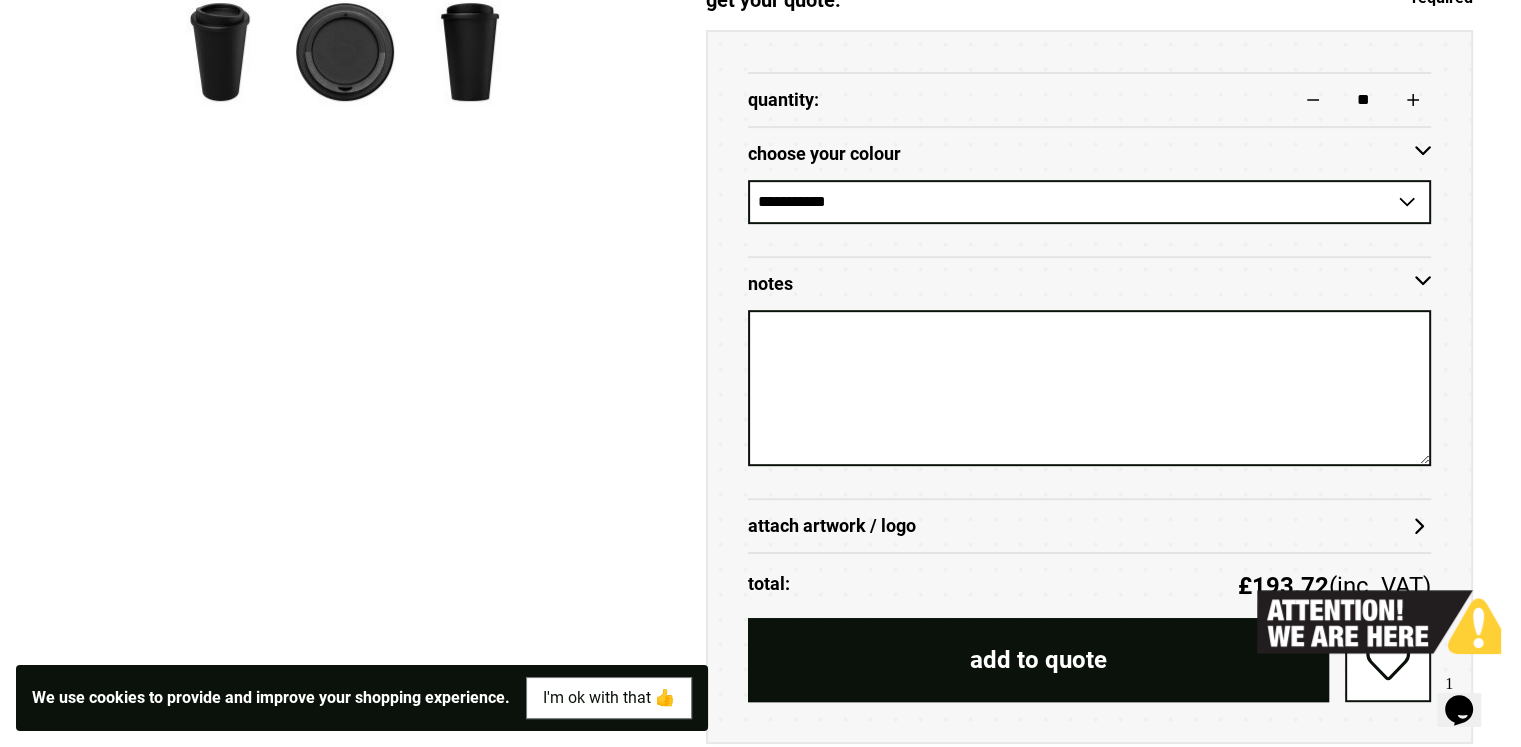 click on "attach artwork / logo" at bounding box center (1089, 526) 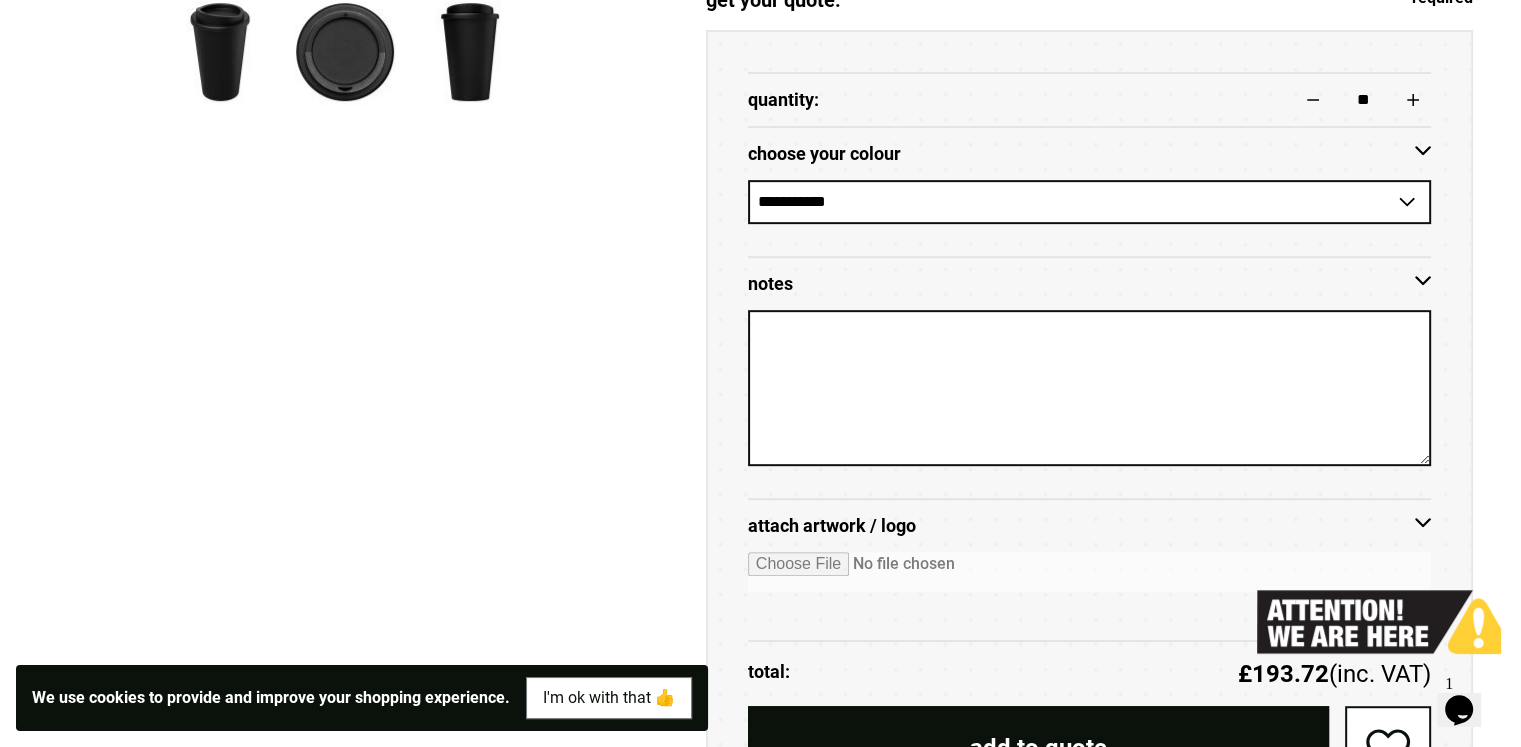 click on "Hover to zoom" at bounding box center [345, 226] 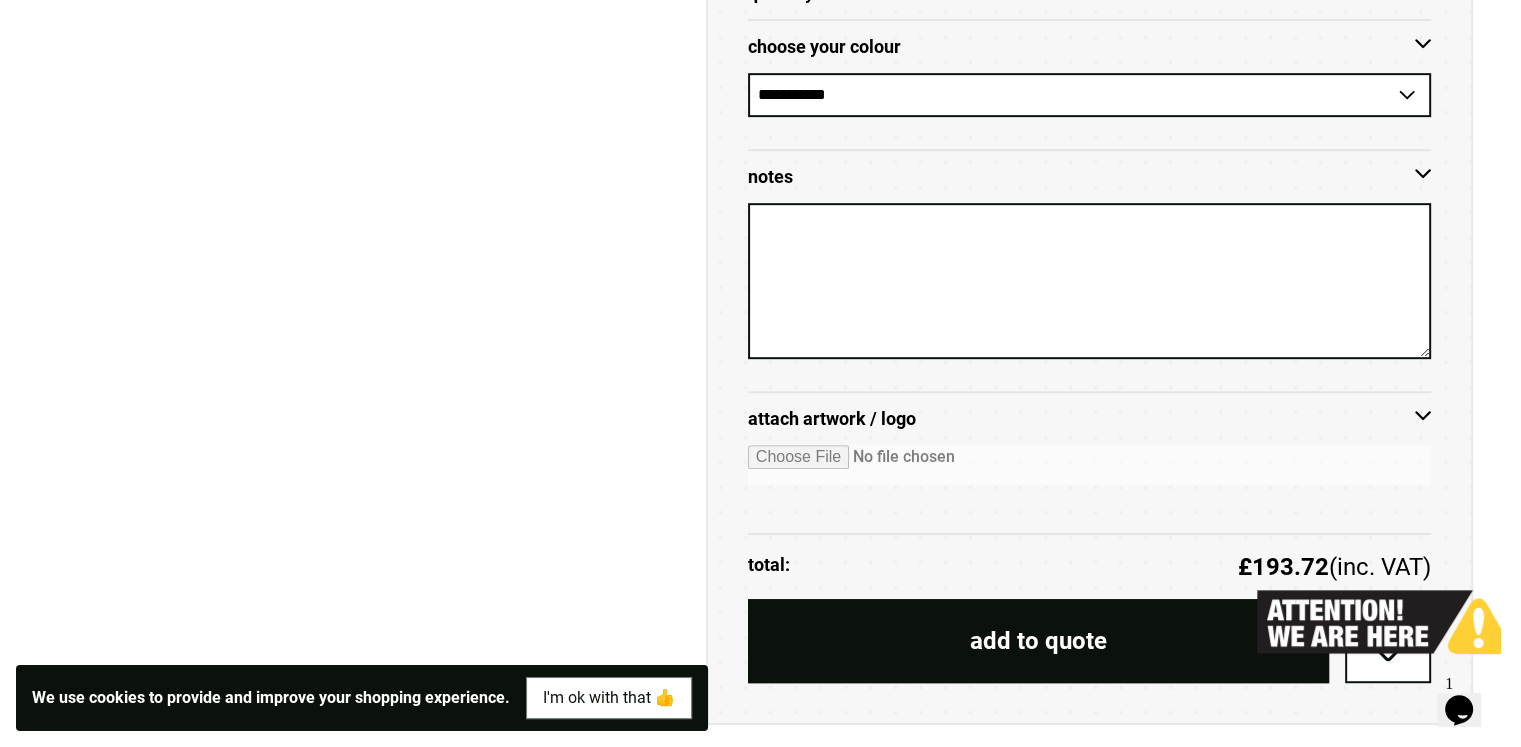 scroll, scrollTop: 1000, scrollLeft: 0, axis: vertical 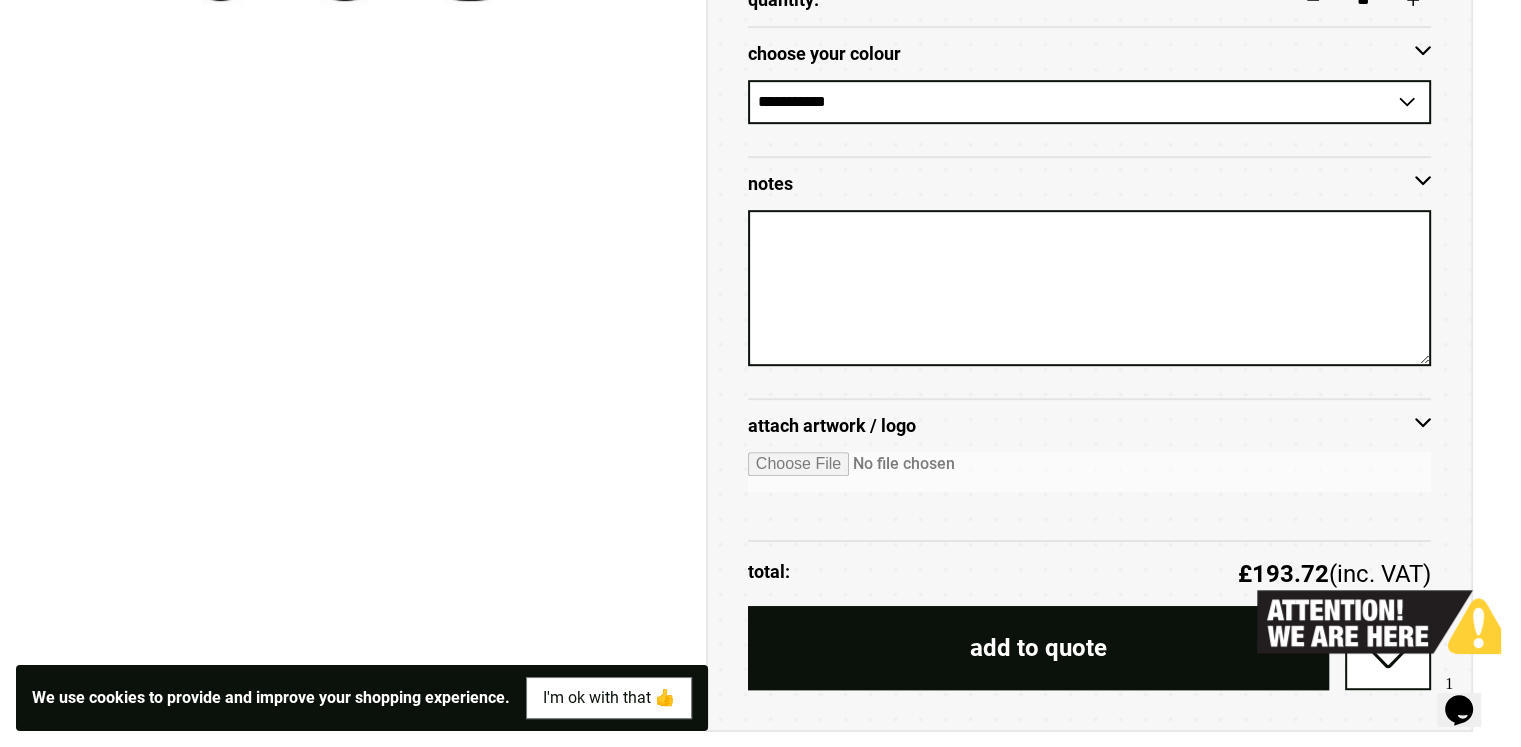 click at bounding box center (1089, 472) 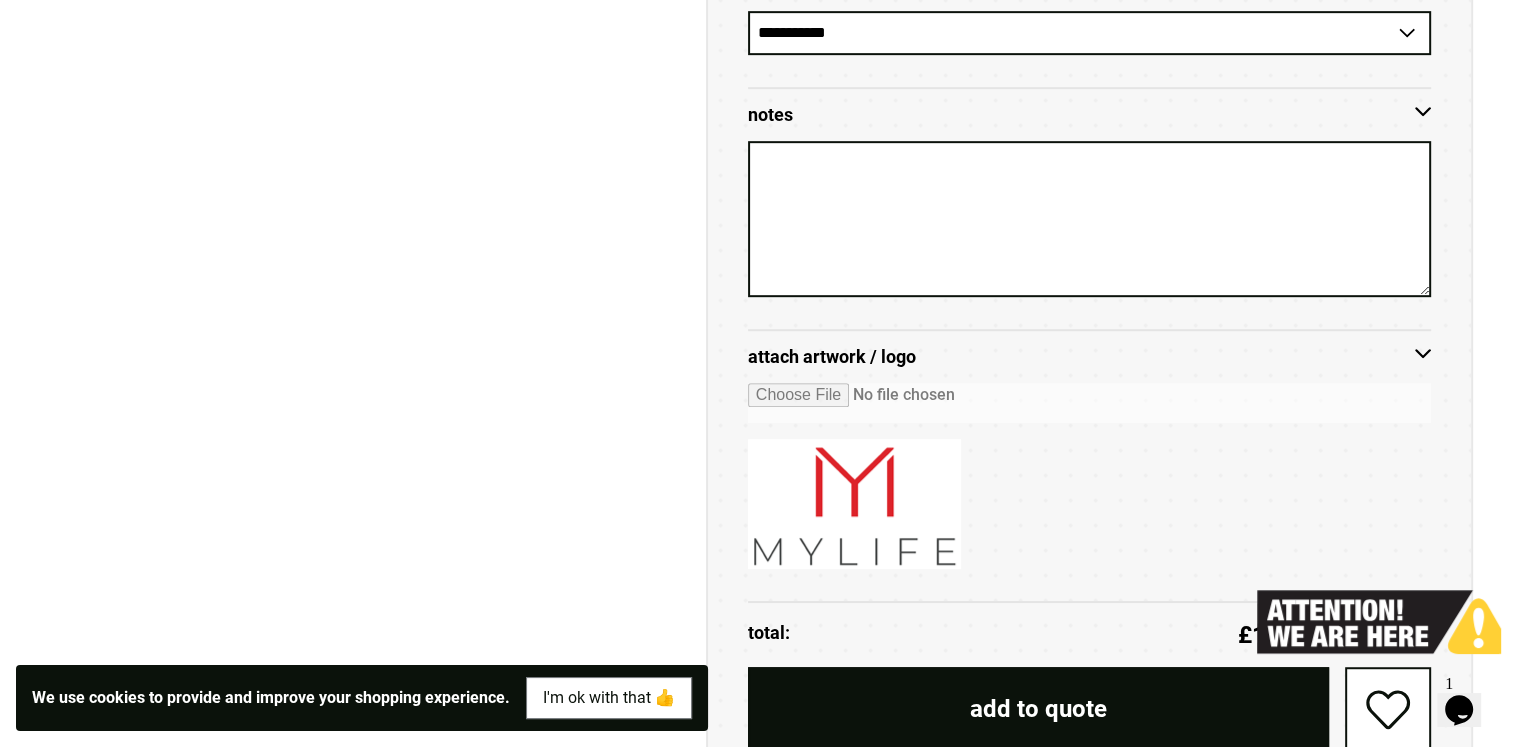 scroll, scrollTop: 1200, scrollLeft: 0, axis: vertical 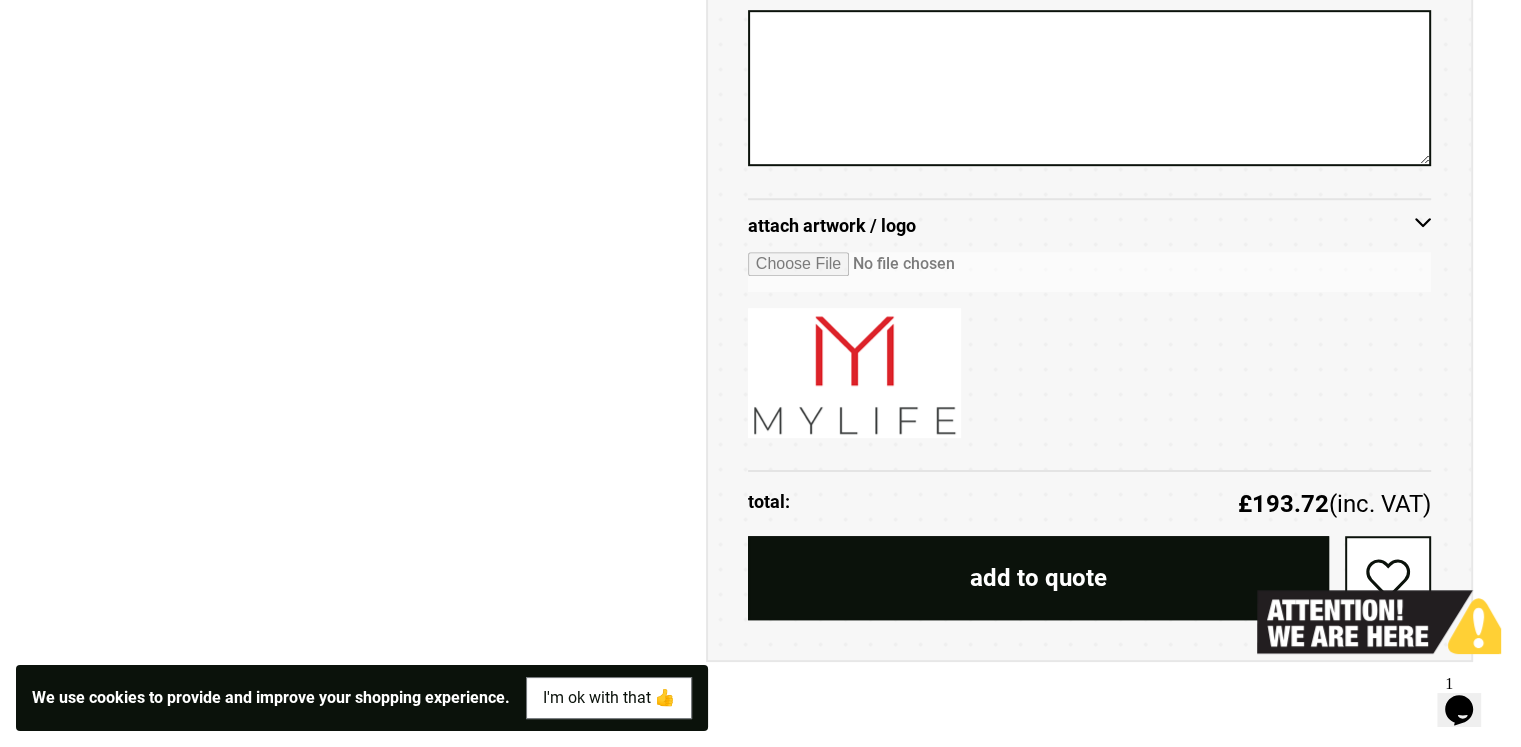 click on "add to quote" at bounding box center [1038, 578] 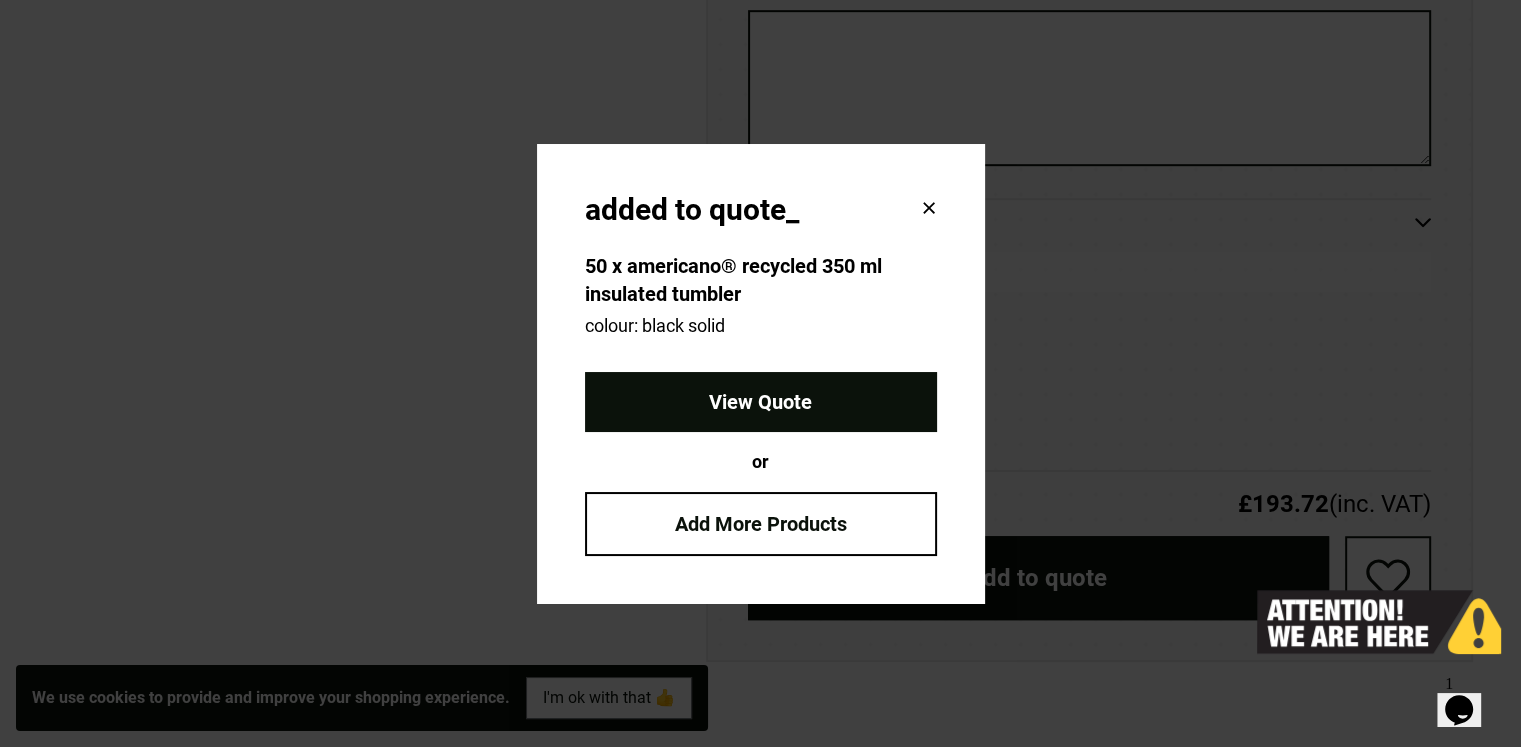 click on "View Quote" at bounding box center (761, 402) 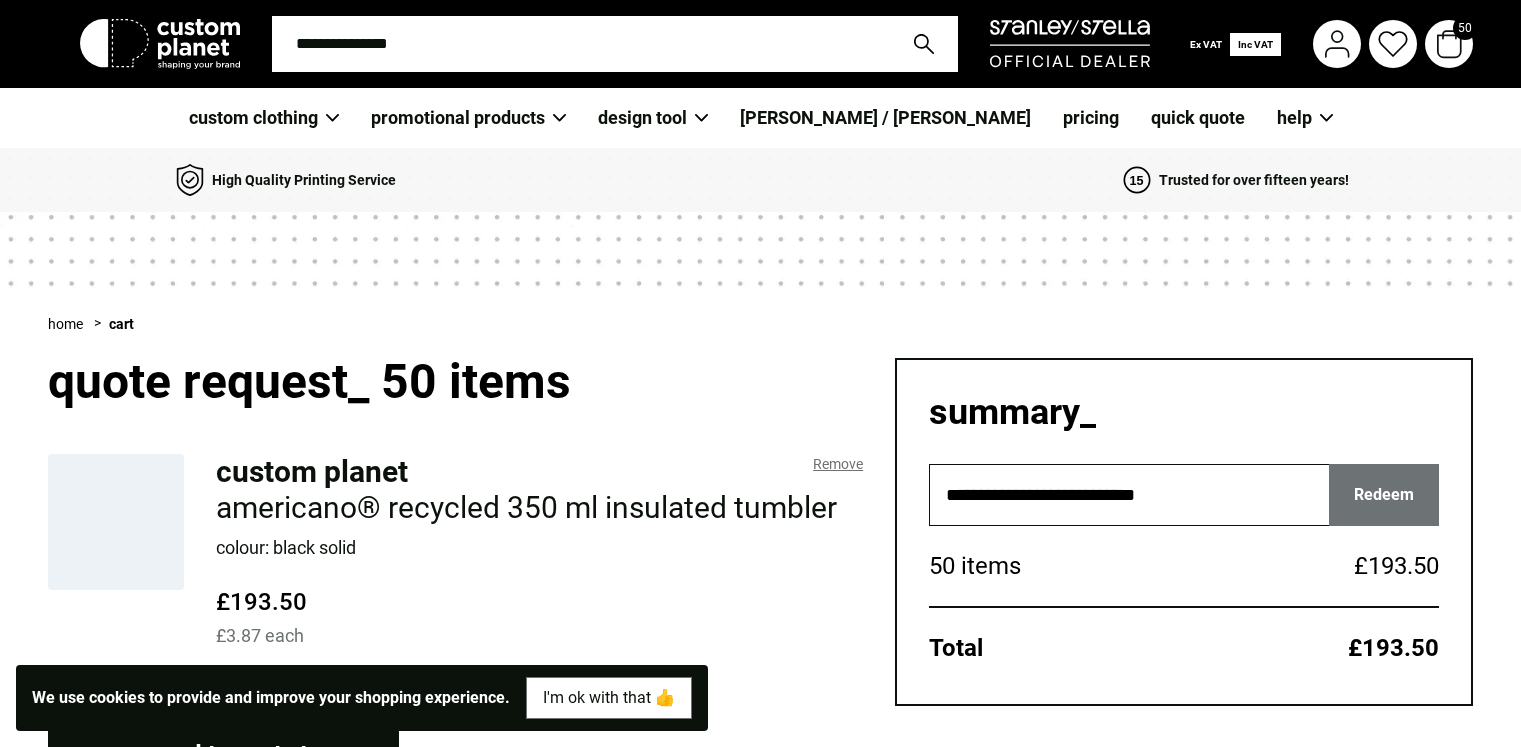 scroll, scrollTop: 0, scrollLeft: 0, axis: both 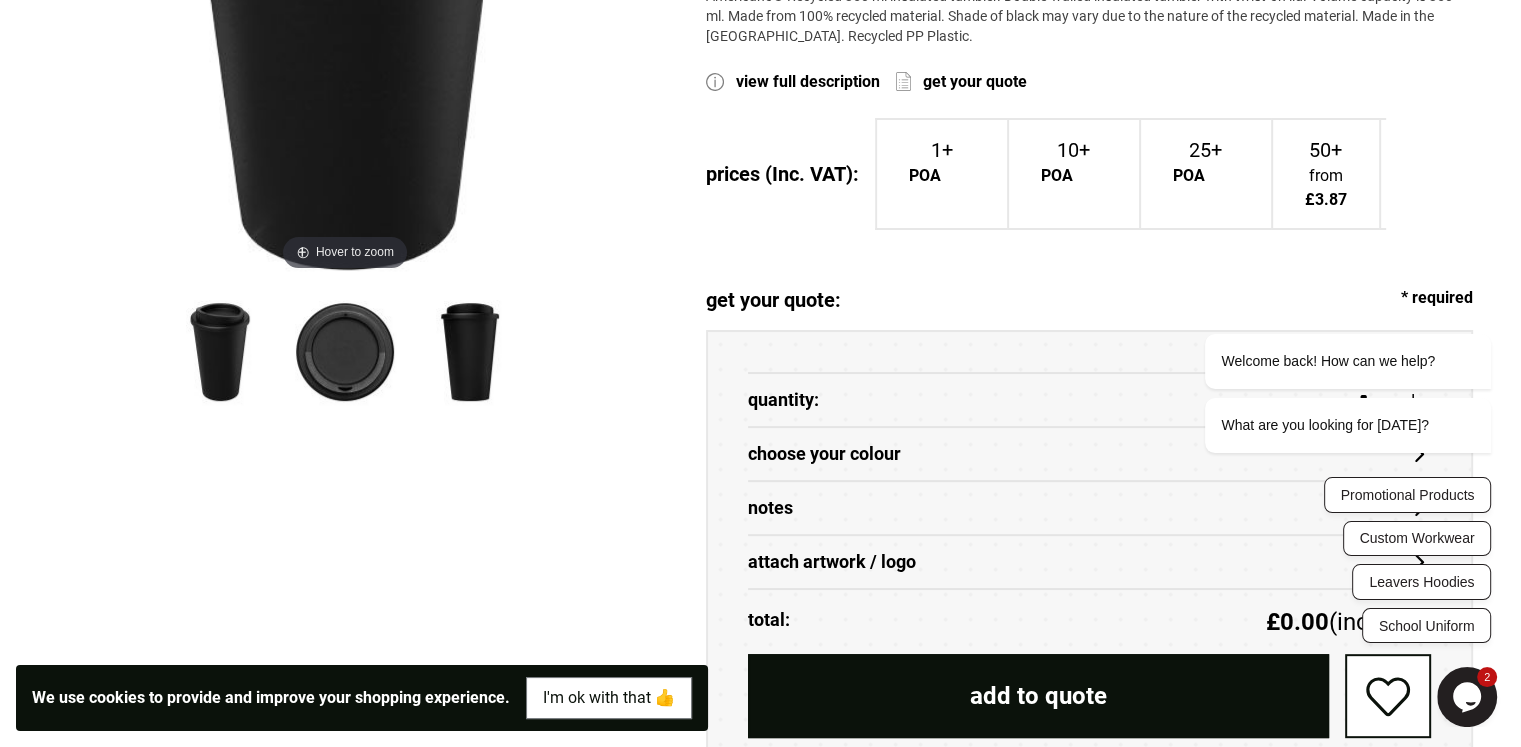 drag, startPoint x: 616, startPoint y: 167, endPoint x: 532, endPoint y: 157, distance: 84.59315 